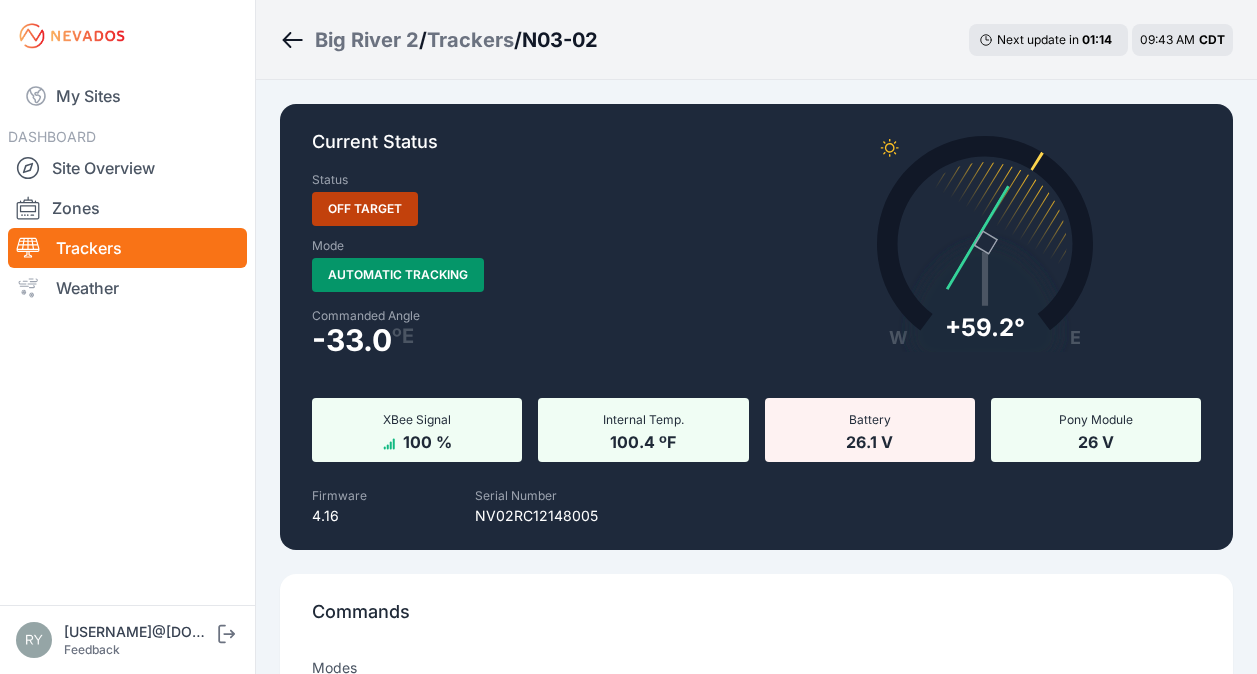 scroll, scrollTop: 0, scrollLeft: 0, axis: both 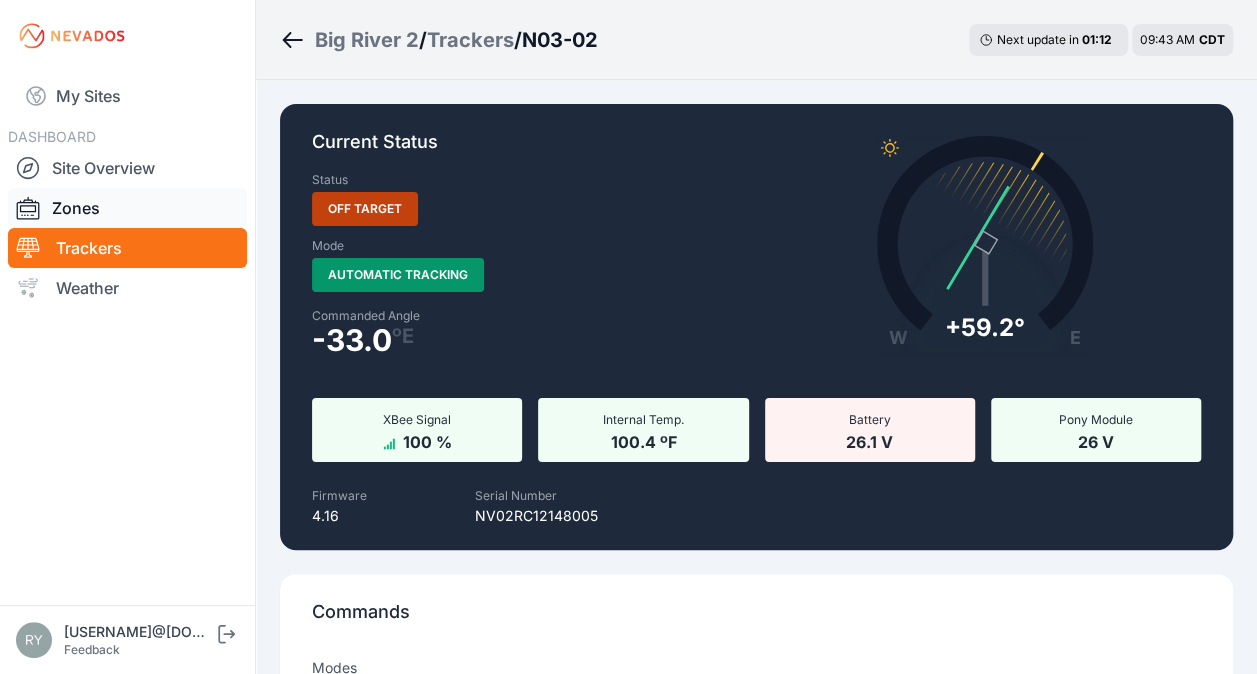 click on "Zones" at bounding box center (127, 208) 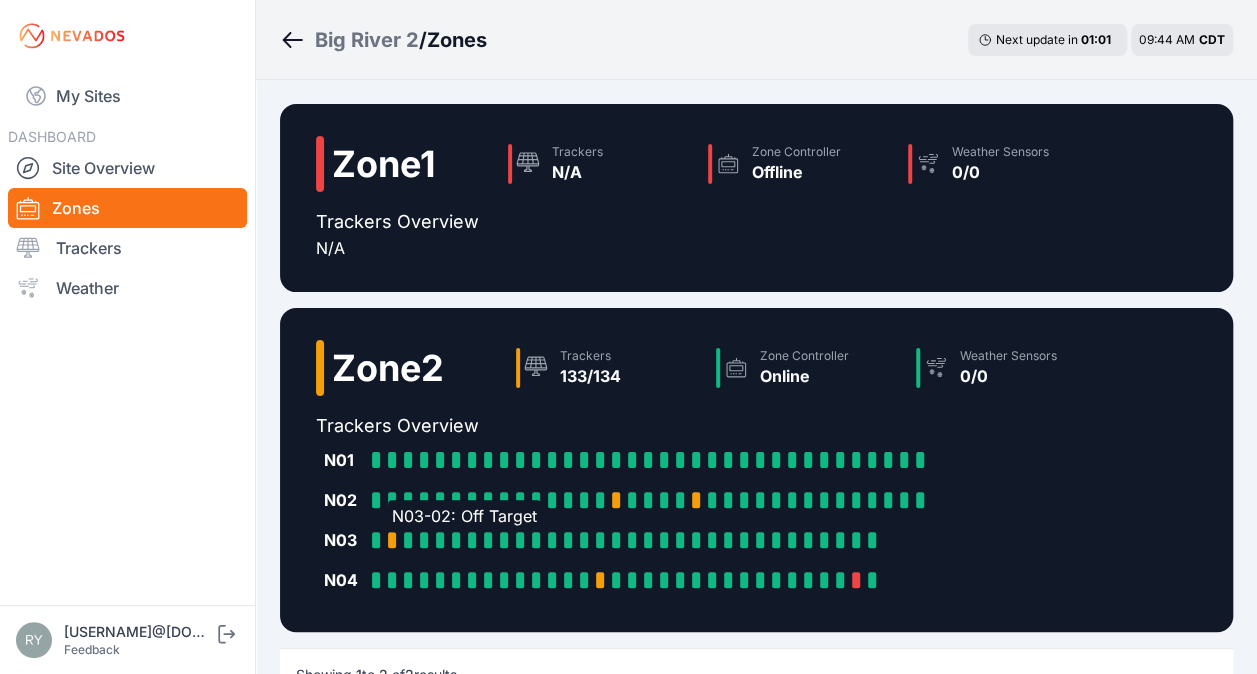 click at bounding box center (392, 540) 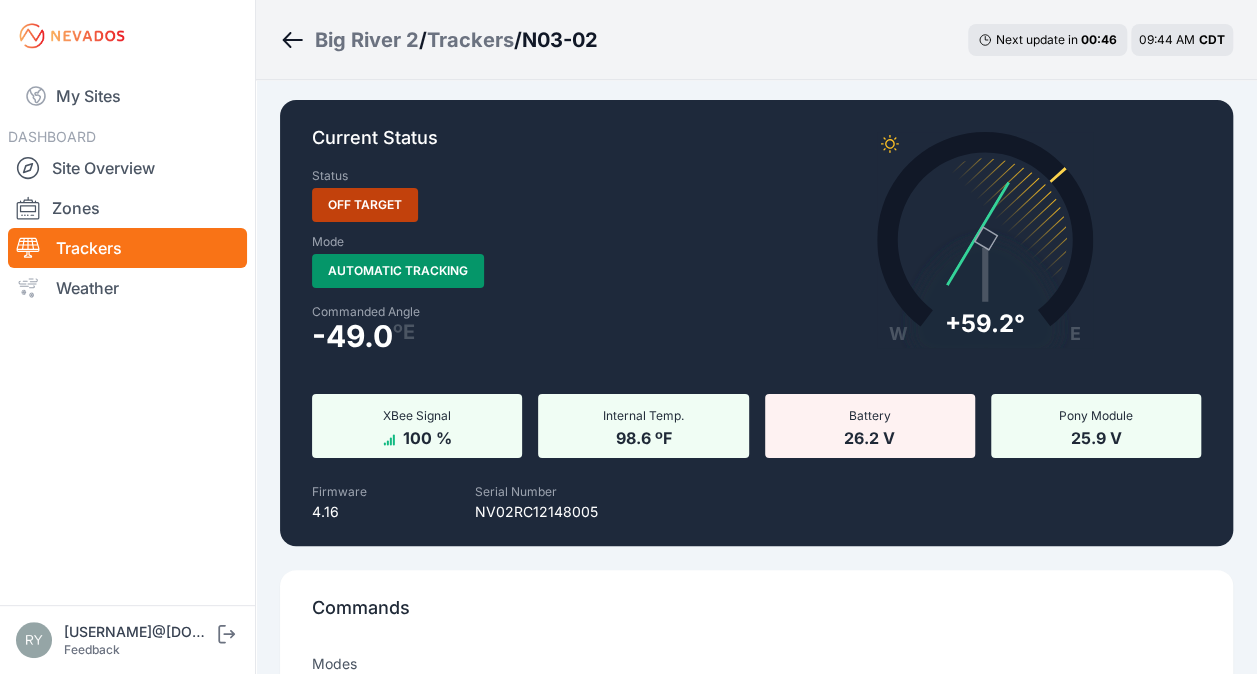 scroll, scrollTop: 0, scrollLeft: 0, axis: both 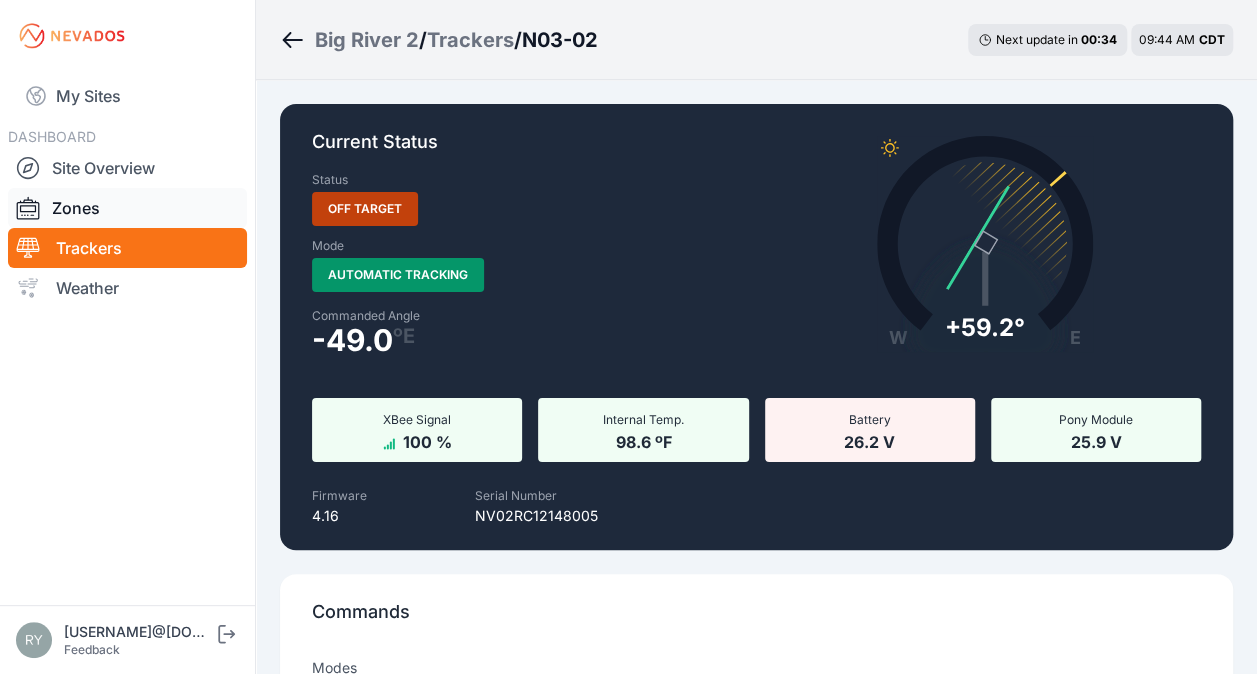 click on "Zones" at bounding box center (127, 208) 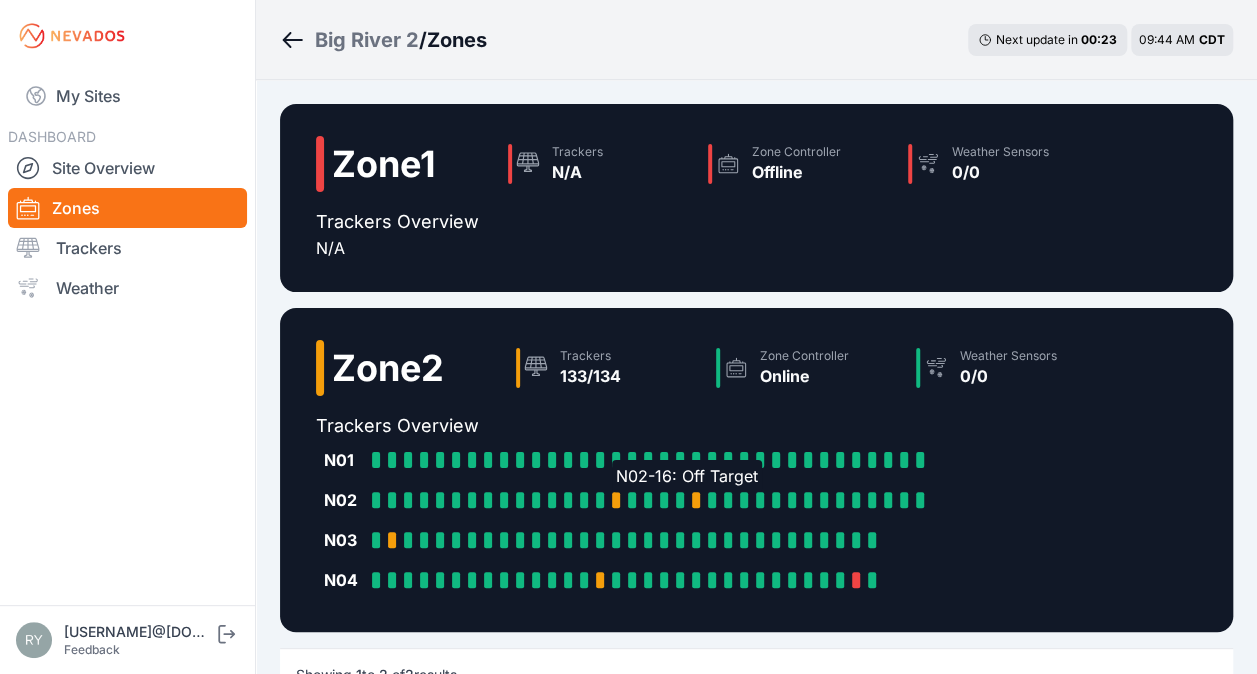 click on "N02-16: Off Target" at bounding box center (620, 500) 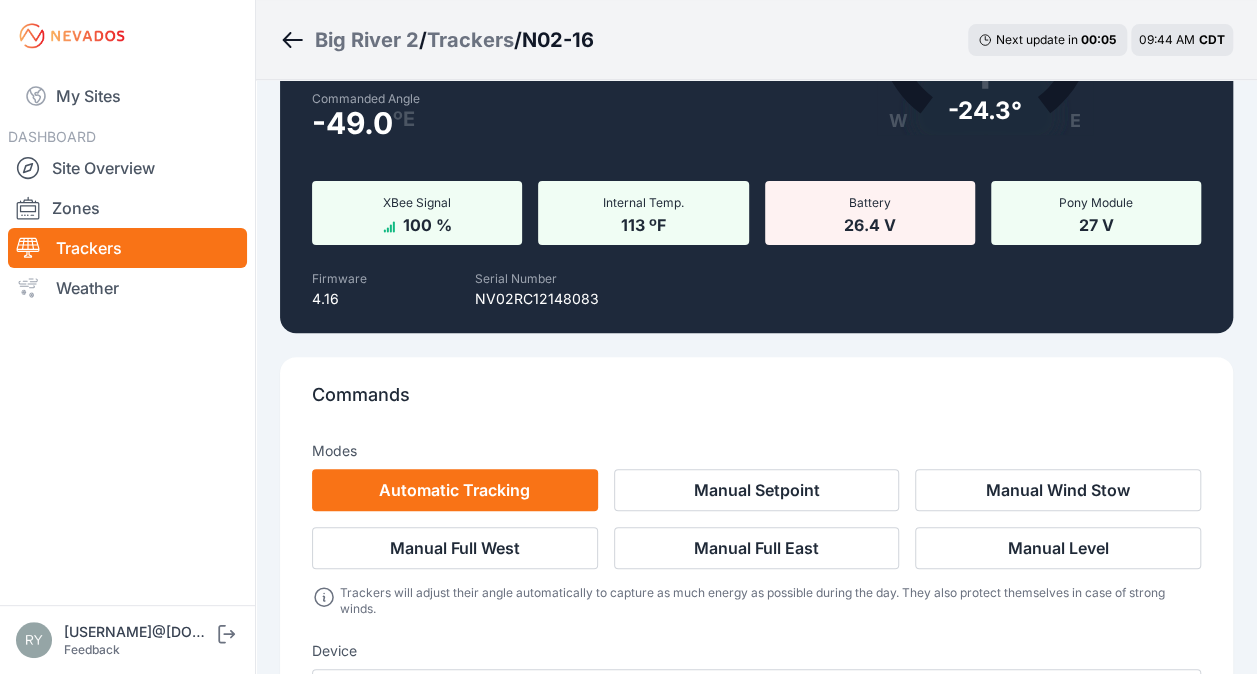 scroll, scrollTop: 224, scrollLeft: 0, axis: vertical 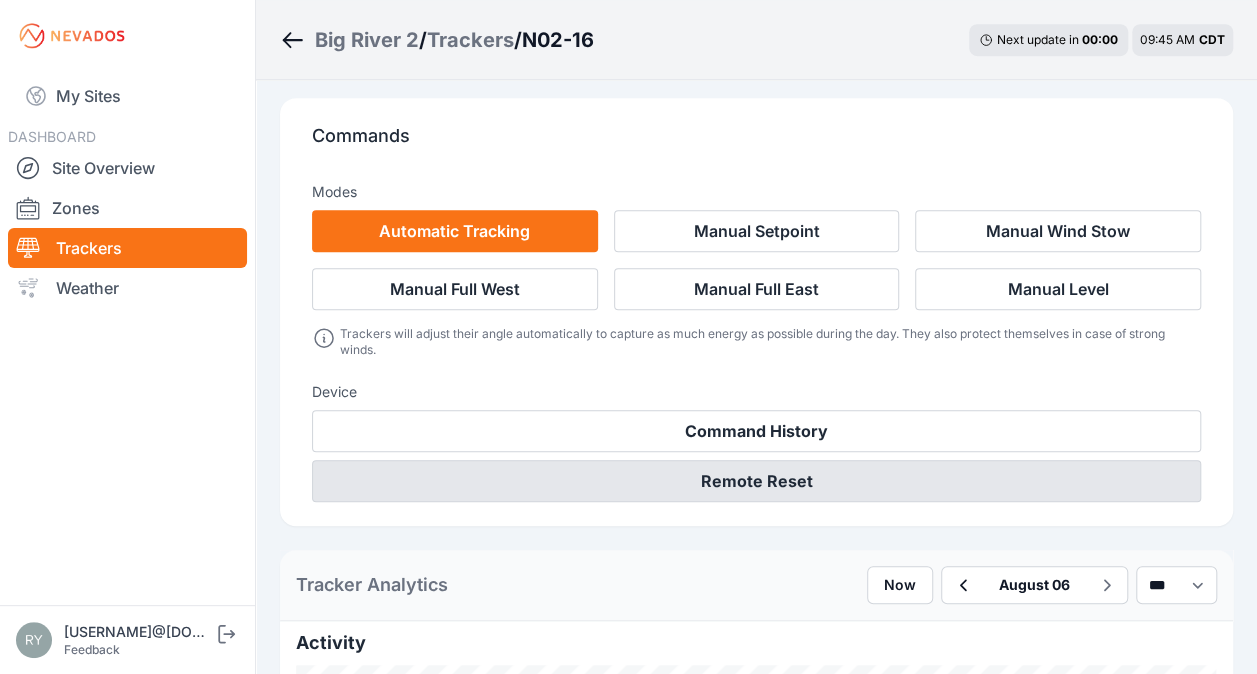 click on "Remote Reset" at bounding box center (756, 481) 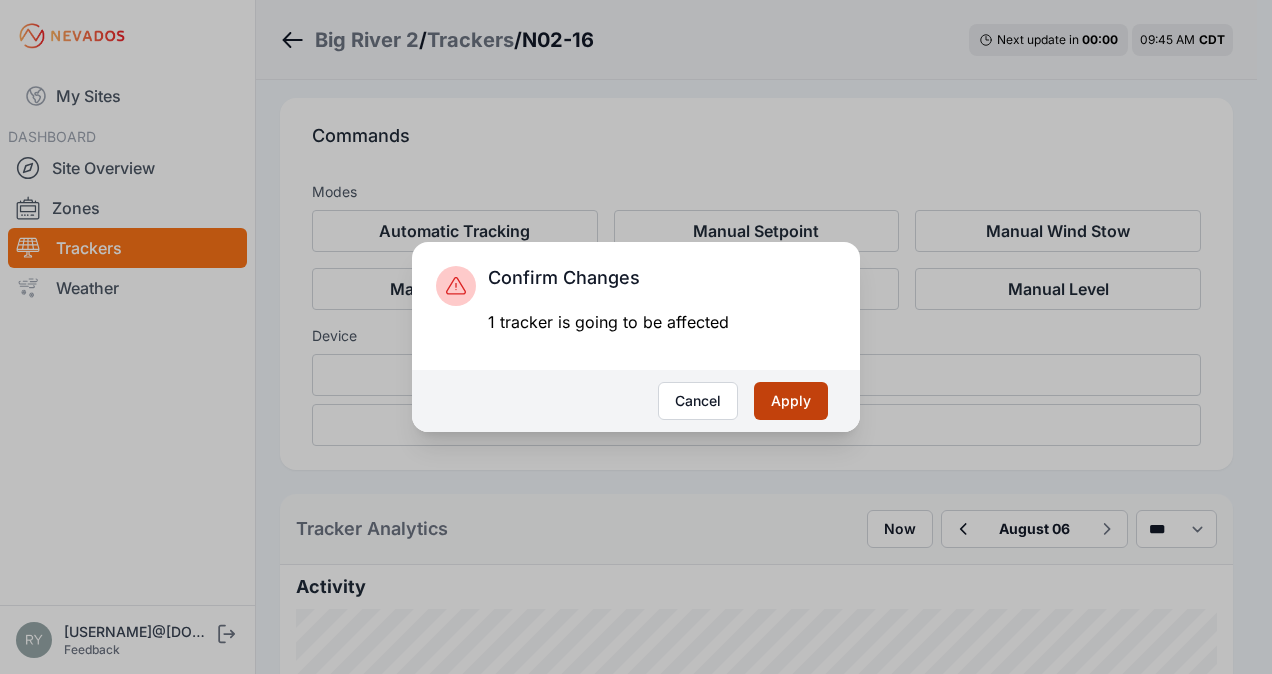 click on "Apply" at bounding box center [791, 401] 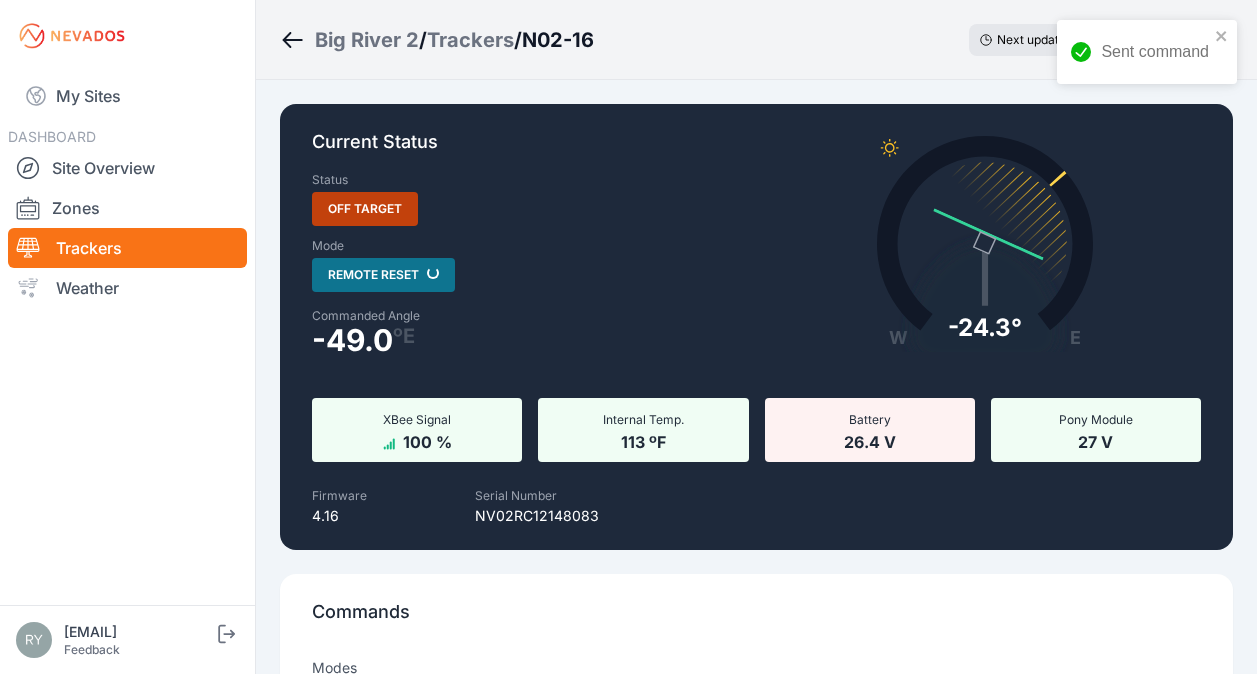scroll, scrollTop: 0, scrollLeft: 0, axis: both 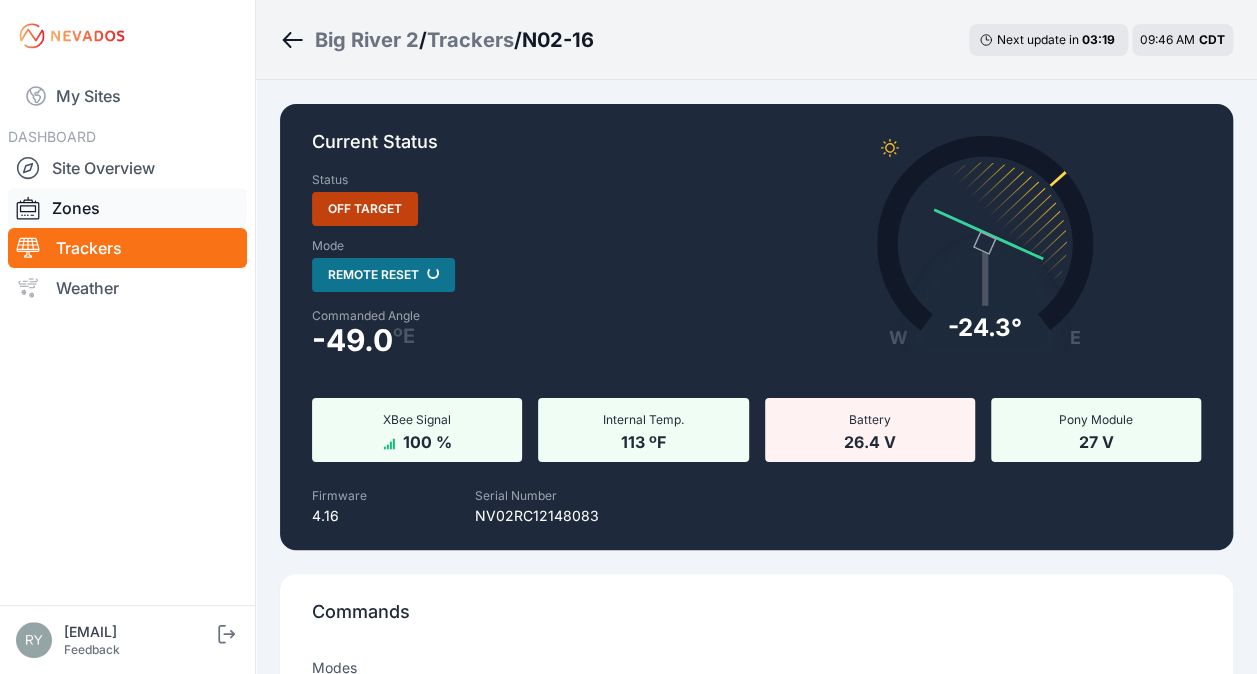 click on "Zones" at bounding box center (127, 208) 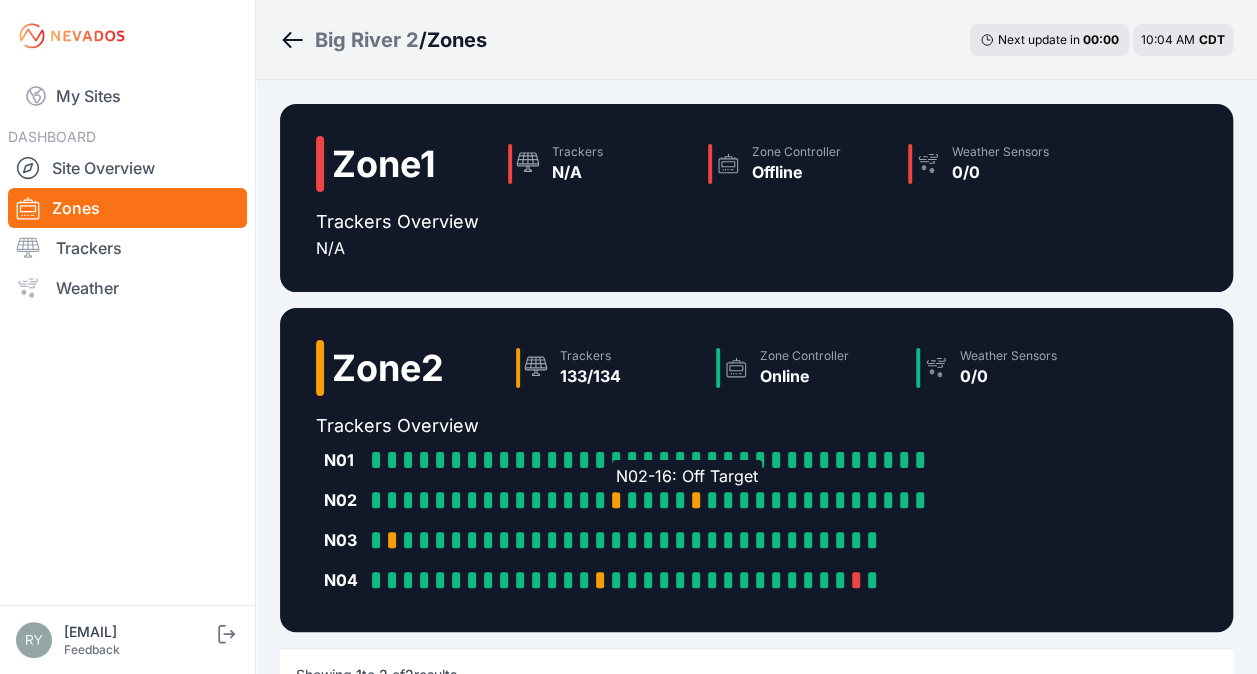 click at bounding box center [616, 500] 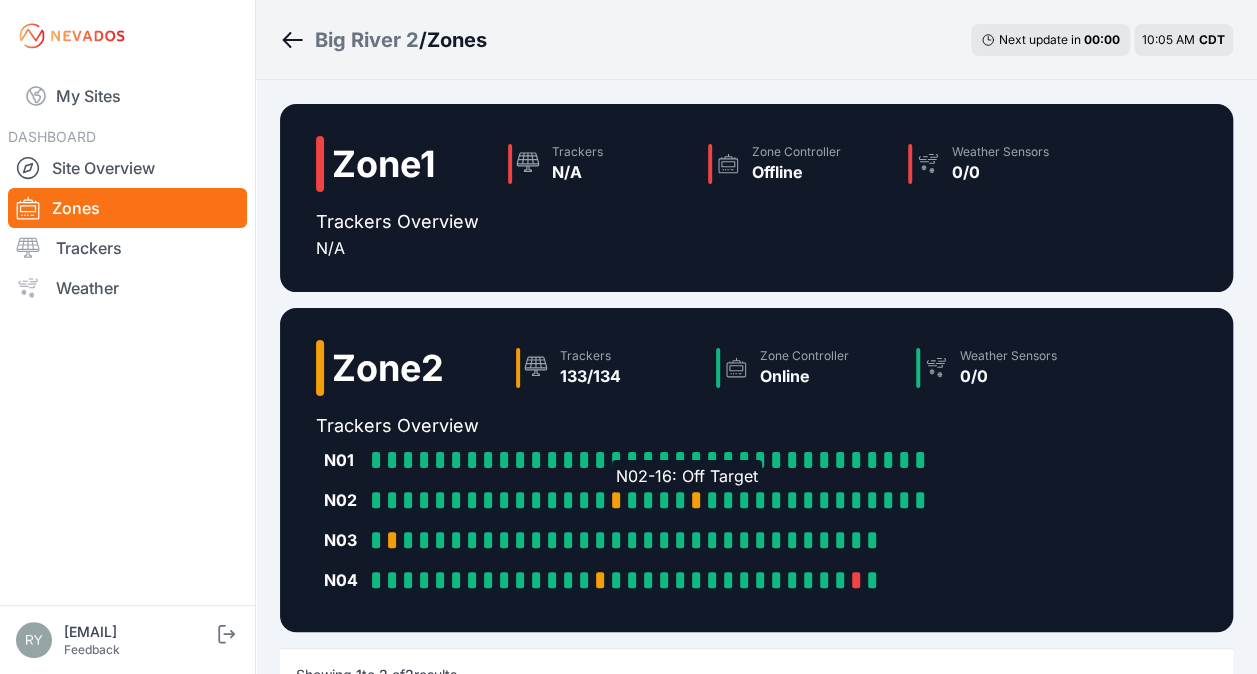 click at bounding box center (616, 500) 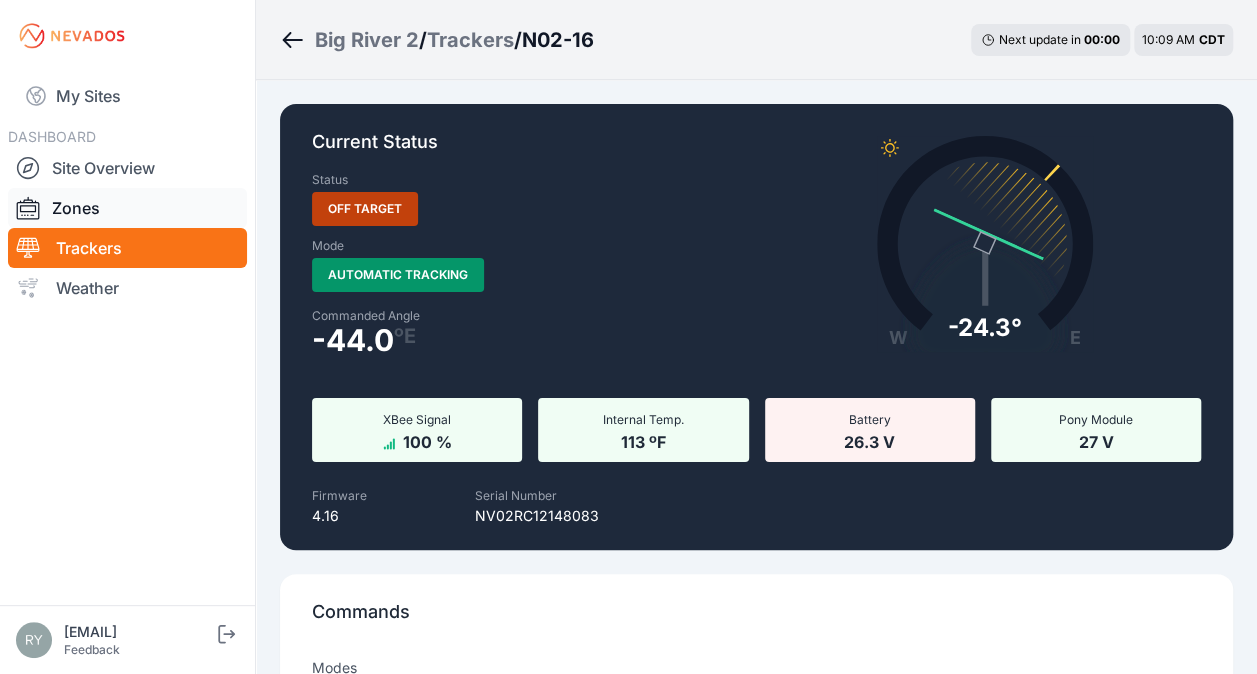 click on "Zones" at bounding box center (127, 208) 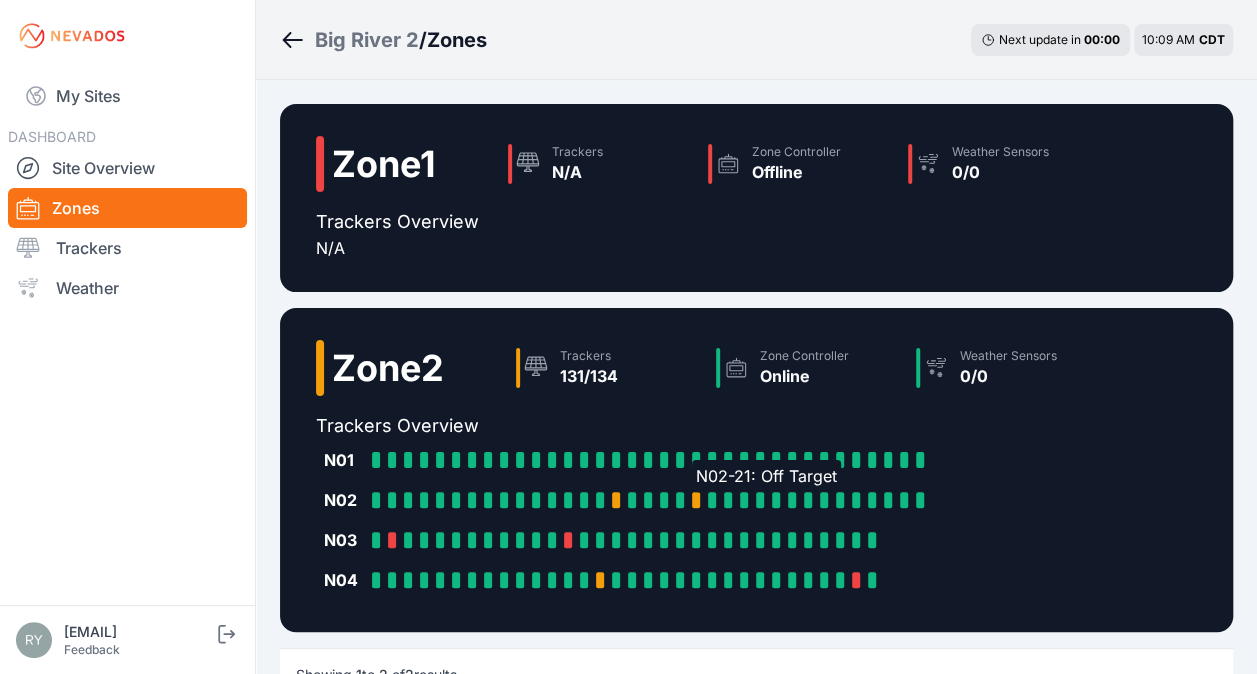 click at bounding box center [696, 500] 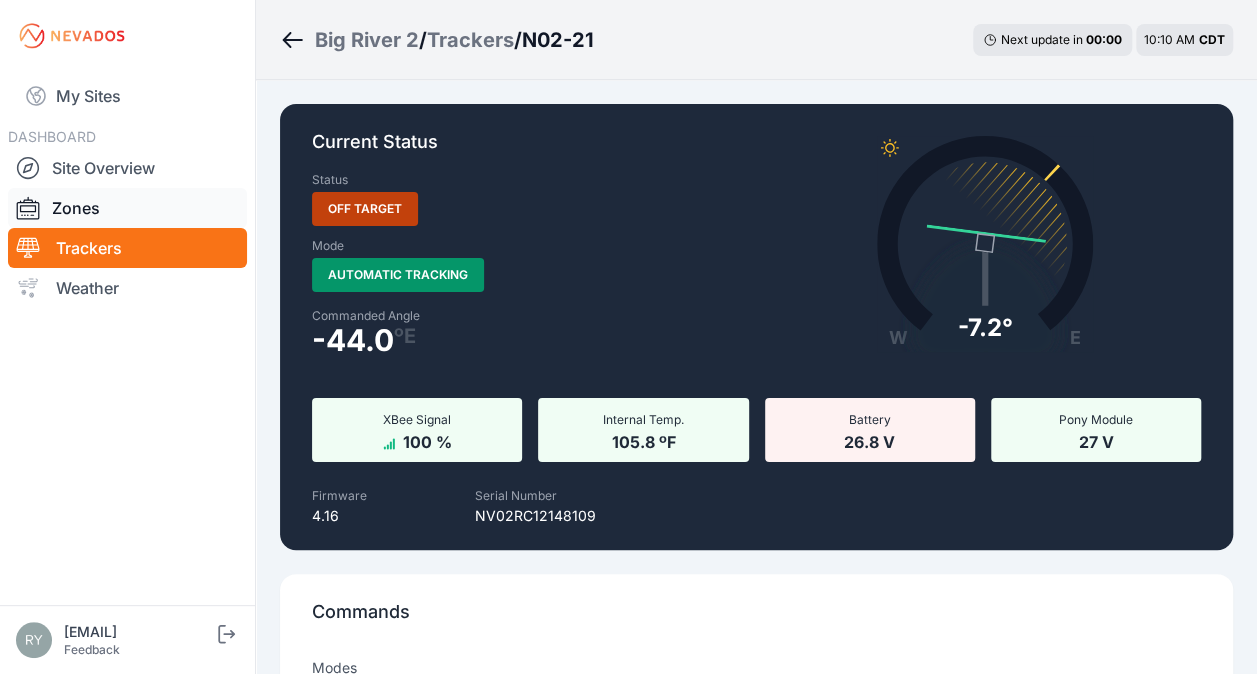click on "Zones" at bounding box center [127, 208] 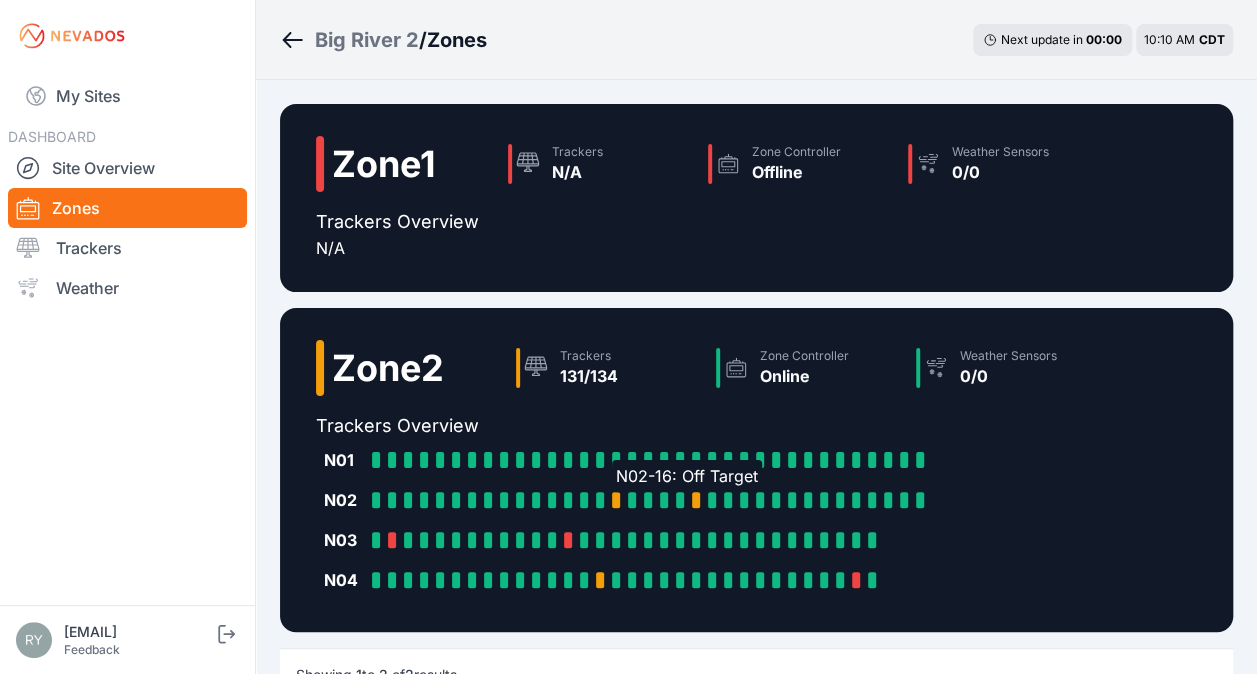click at bounding box center (616, 500) 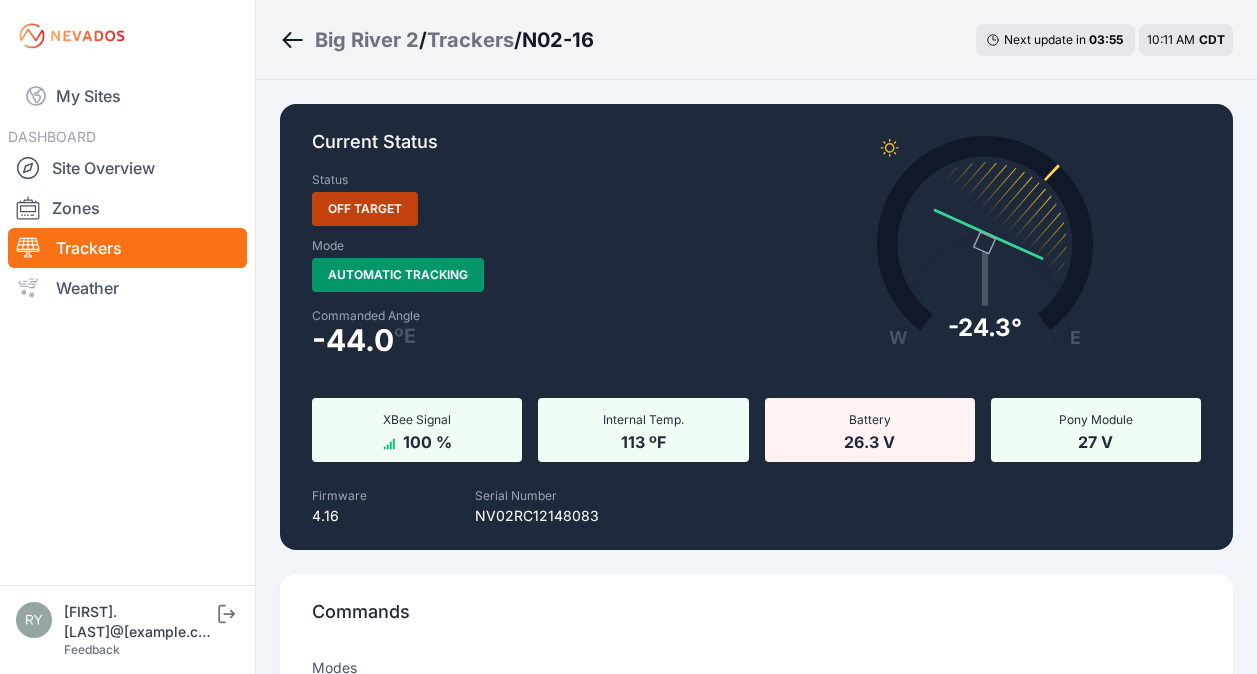 scroll, scrollTop: 0, scrollLeft: 0, axis: both 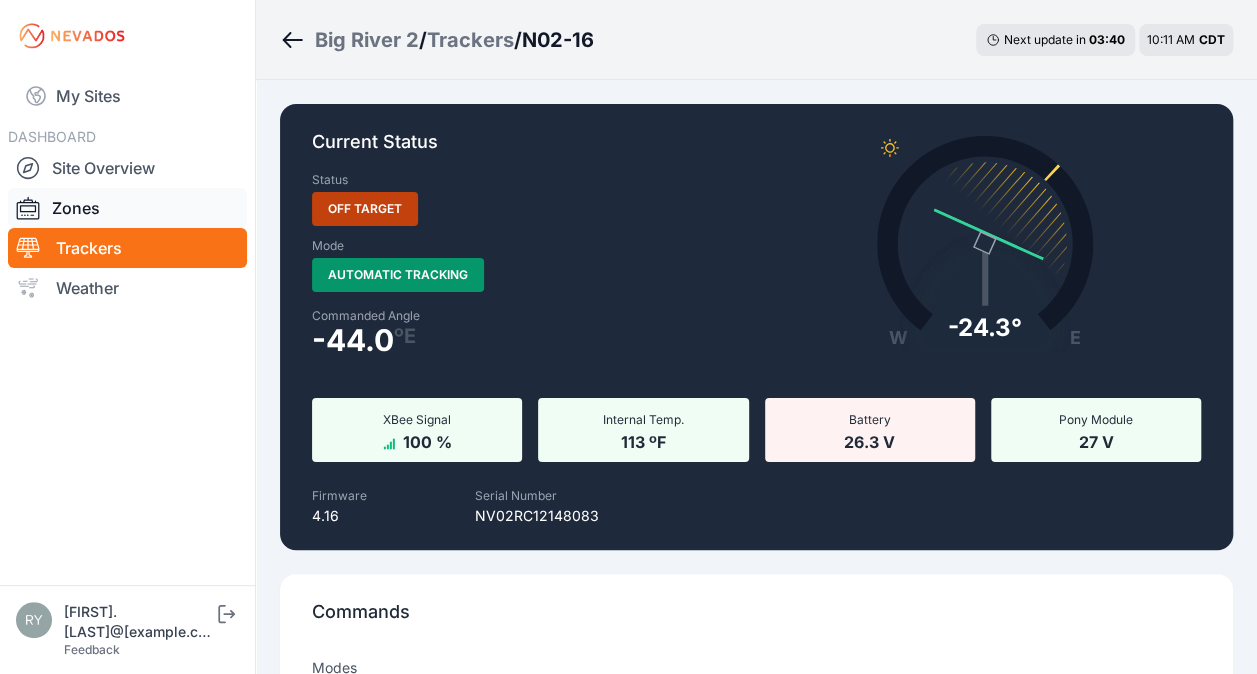 click on "Zones" at bounding box center [127, 208] 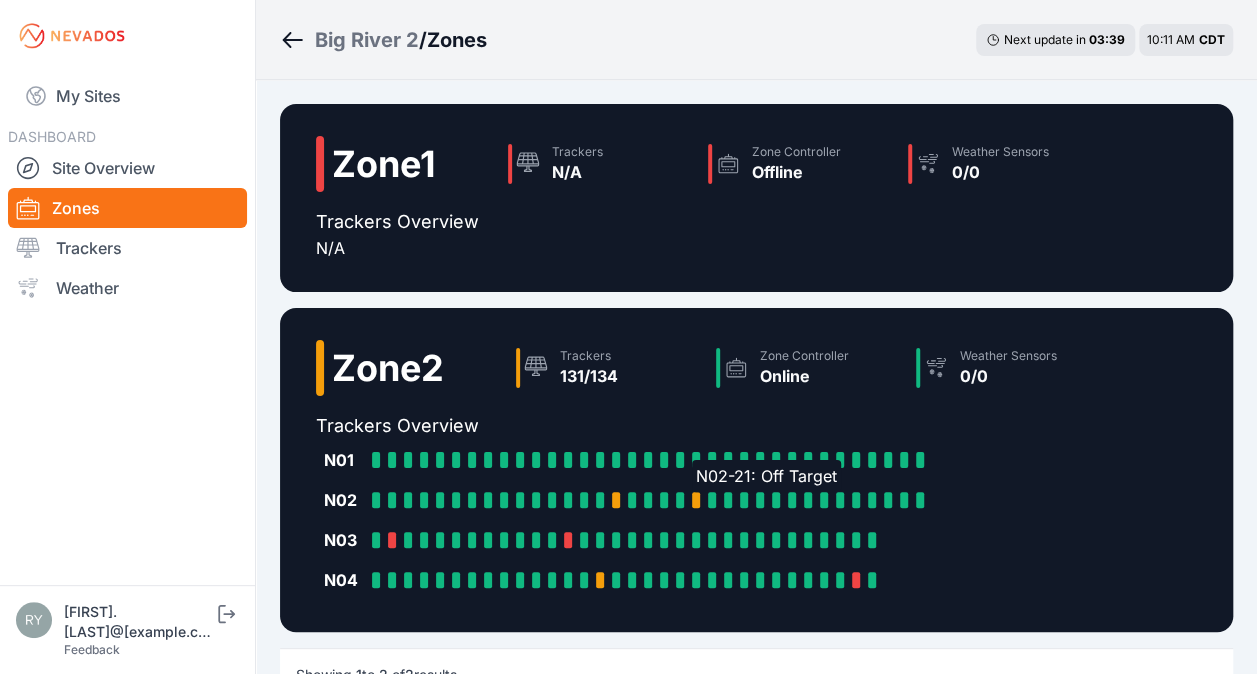 click at bounding box center (696, 500) 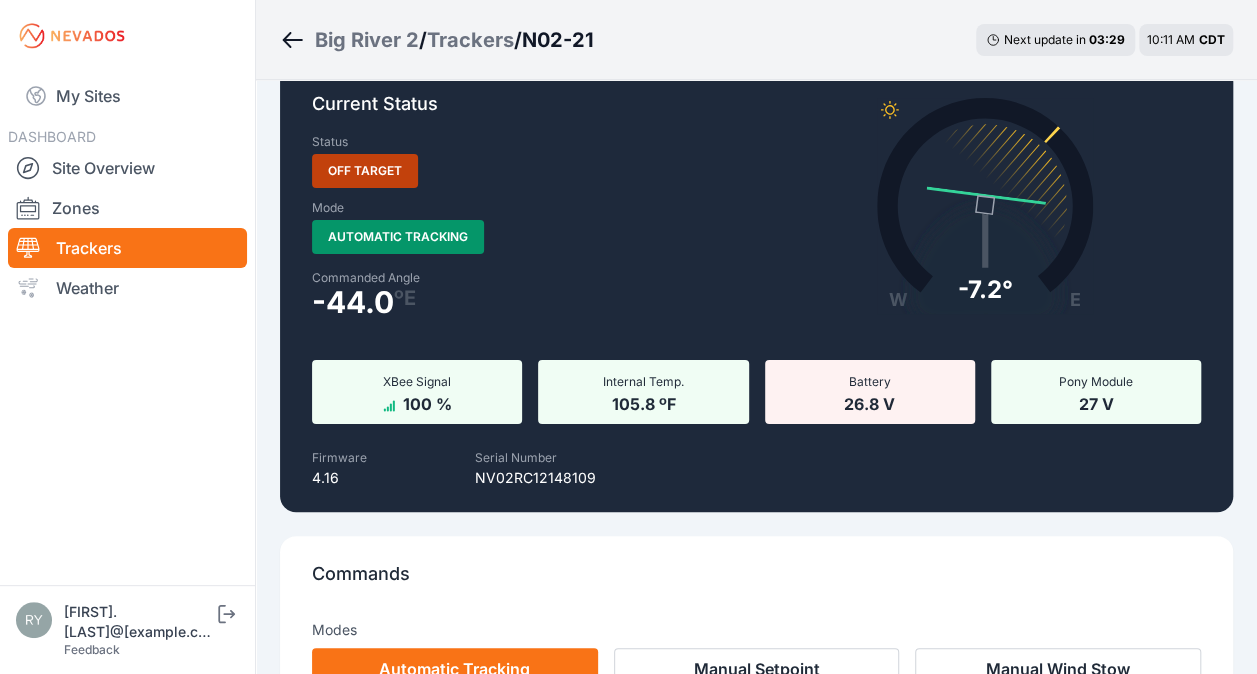 scroll, scrollTop: 0, scrollLeft: 0, axis: both 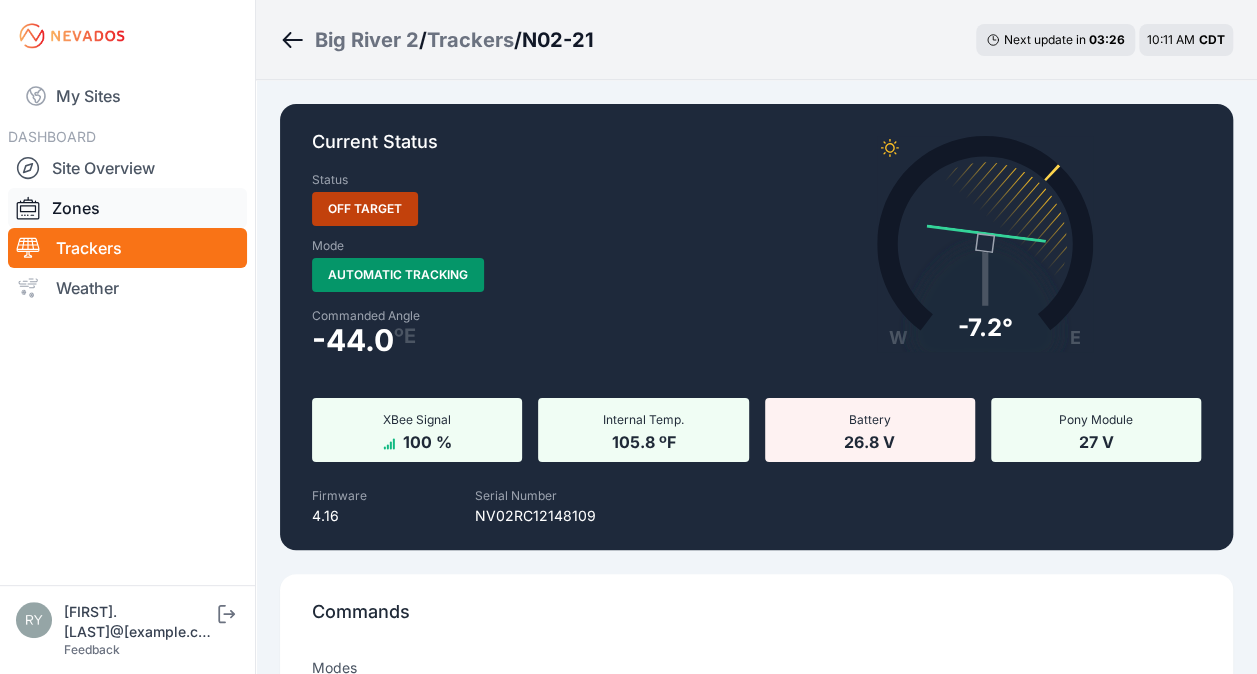 click on "Zones" at bounding box center (127, 208) 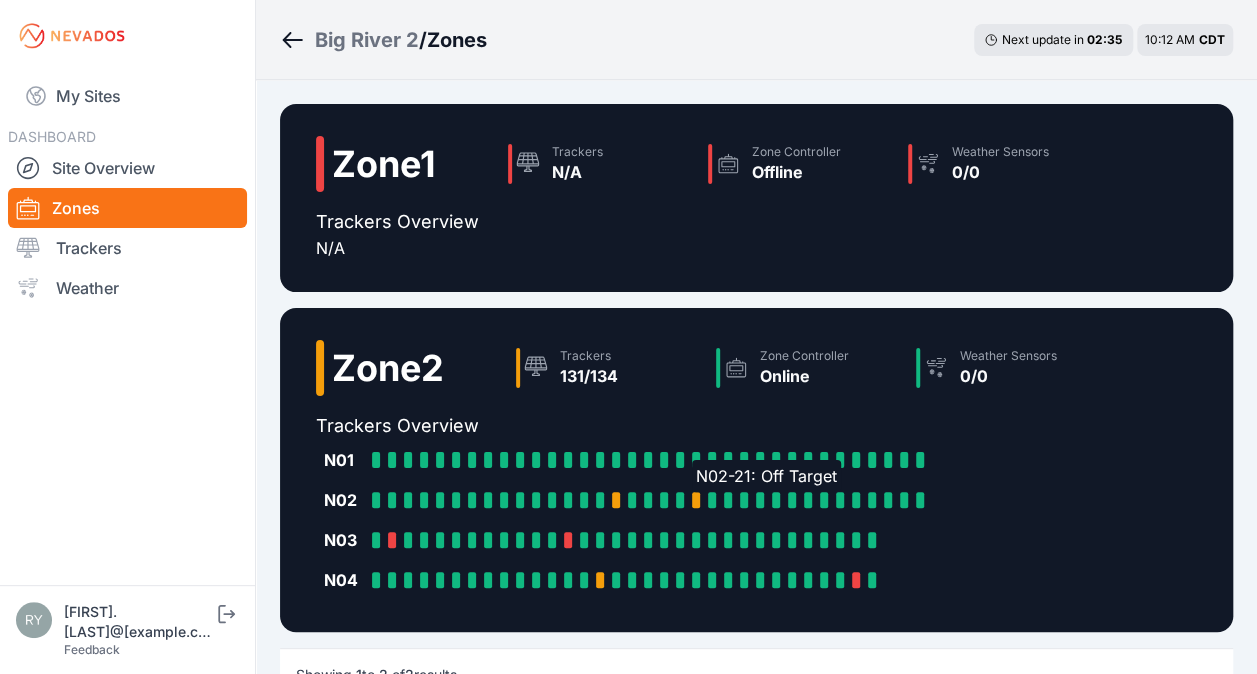 click at bounding box center (696, 500) 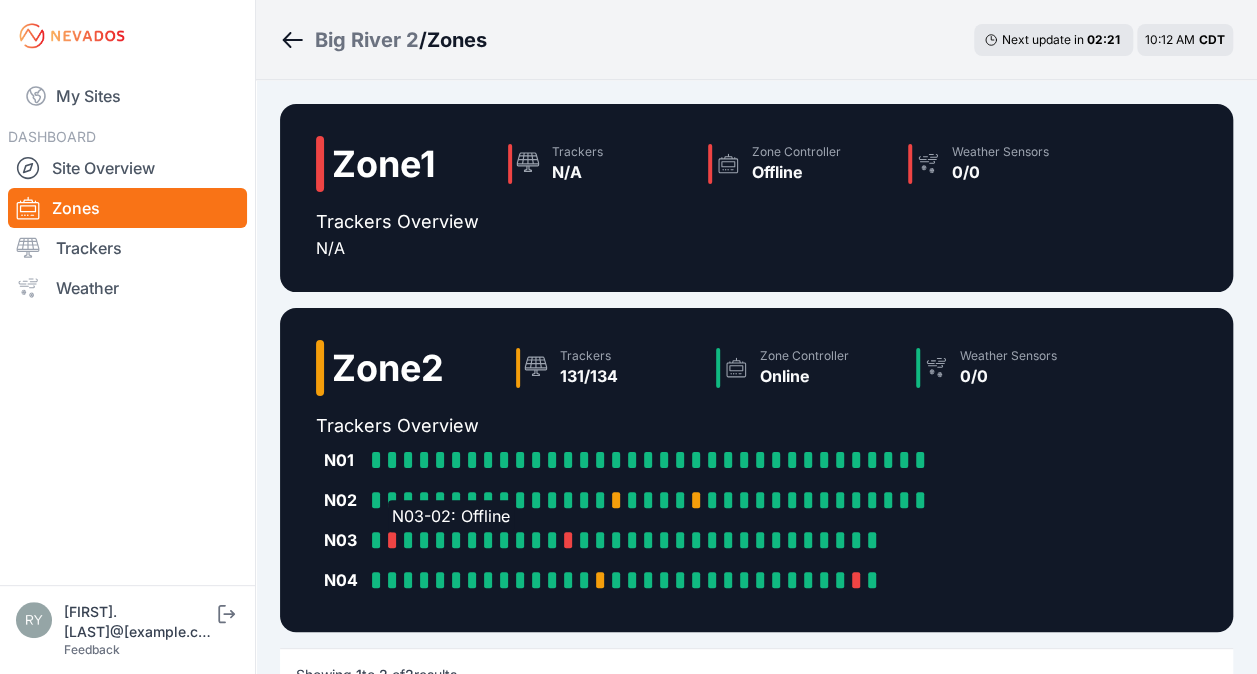 click at bounding box center [392, 540] 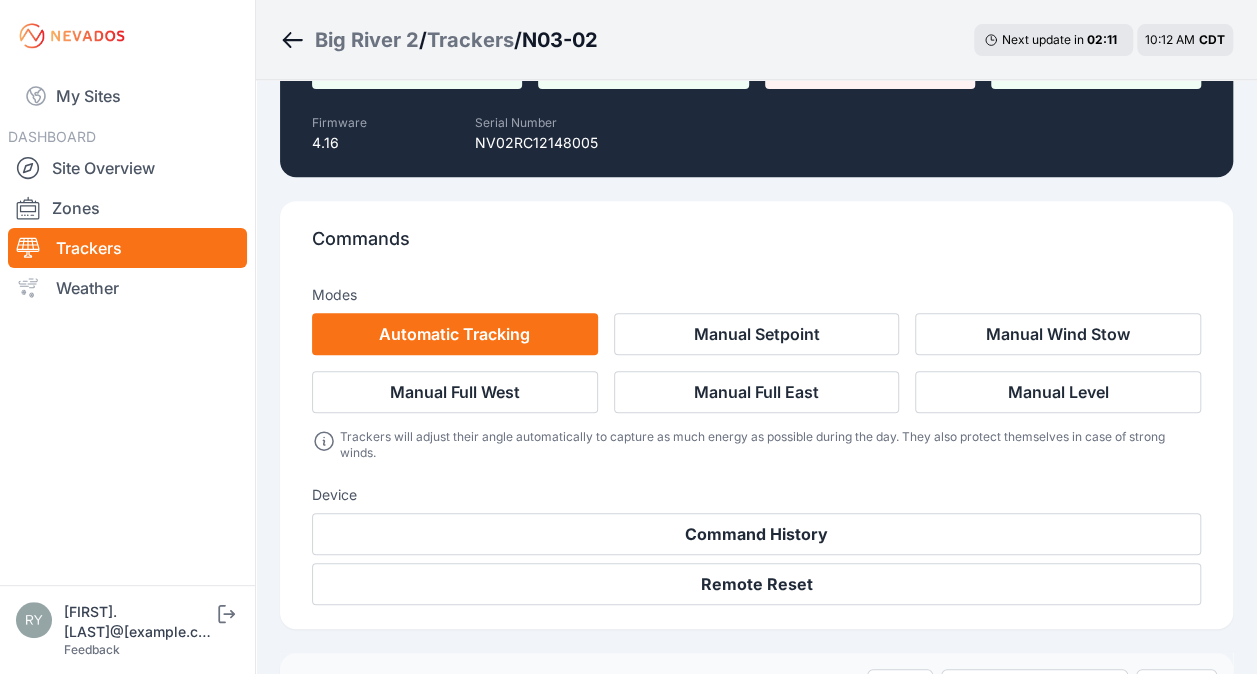 scroll, scrollTop: 453, scrollLeft: 0, axis: vertical 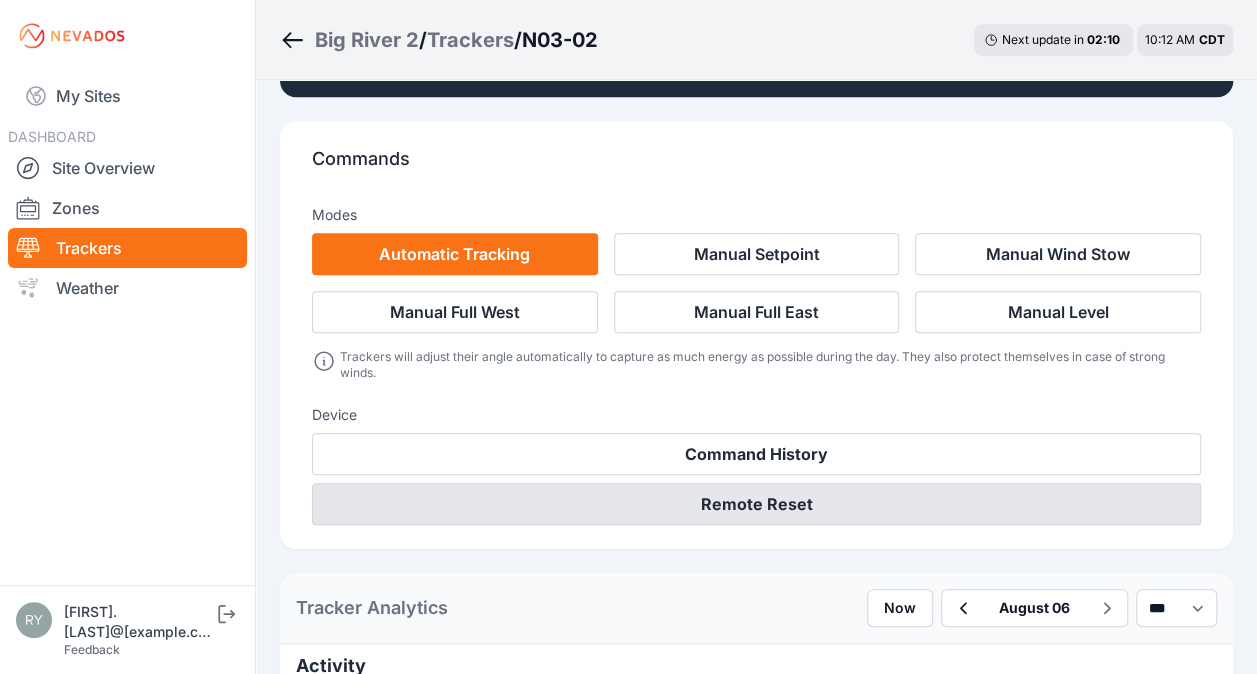 click on "Remote Reset" at bounding box center (756, 504) 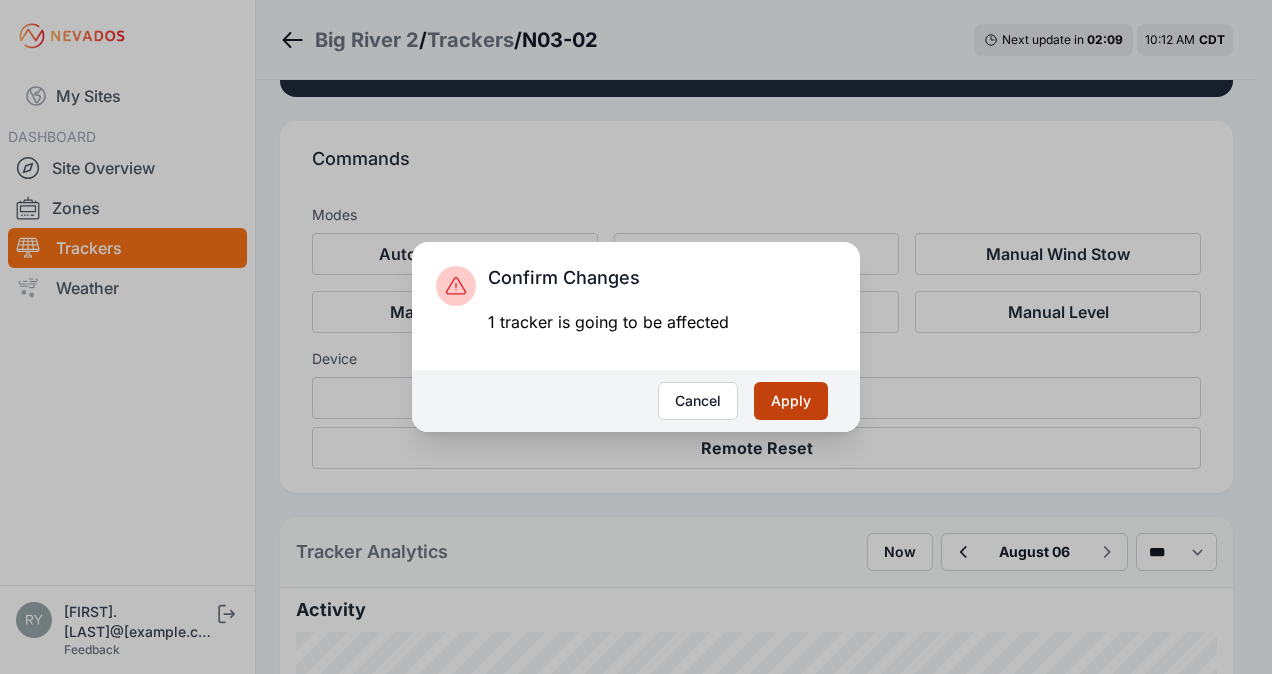 click on "Apply" at bounding box center [791, 401] 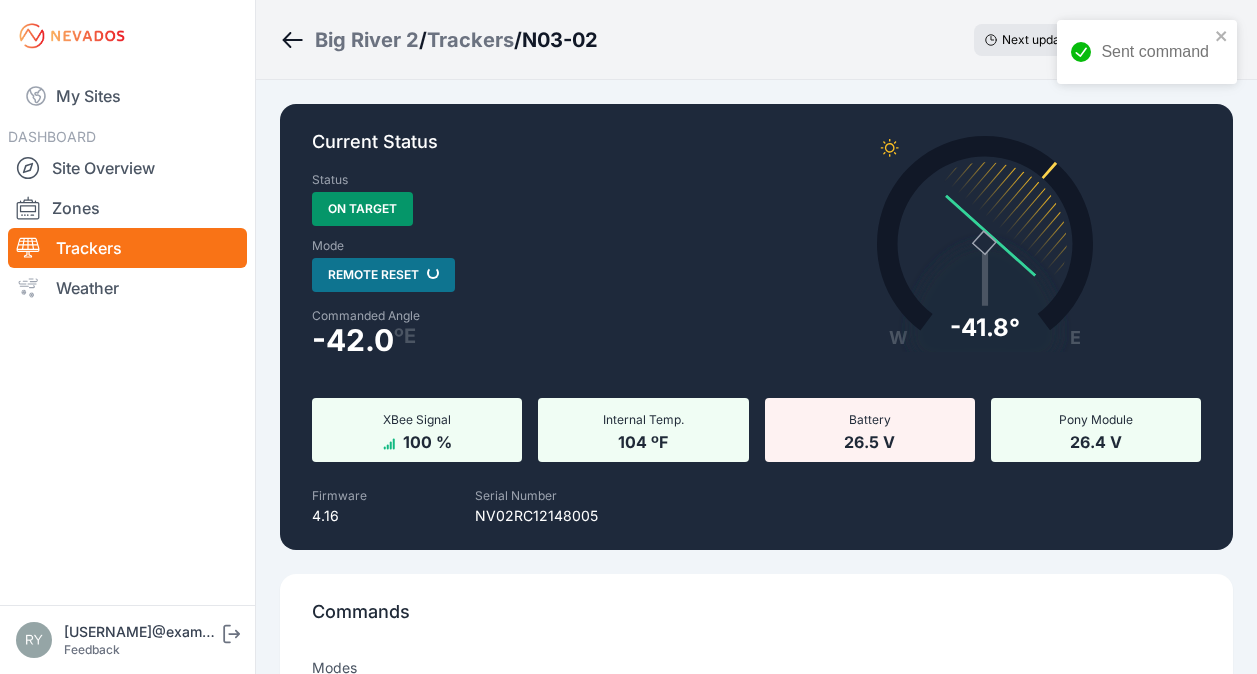 scroll, scrollTop: 0, scrollLeft: 0, axis: both 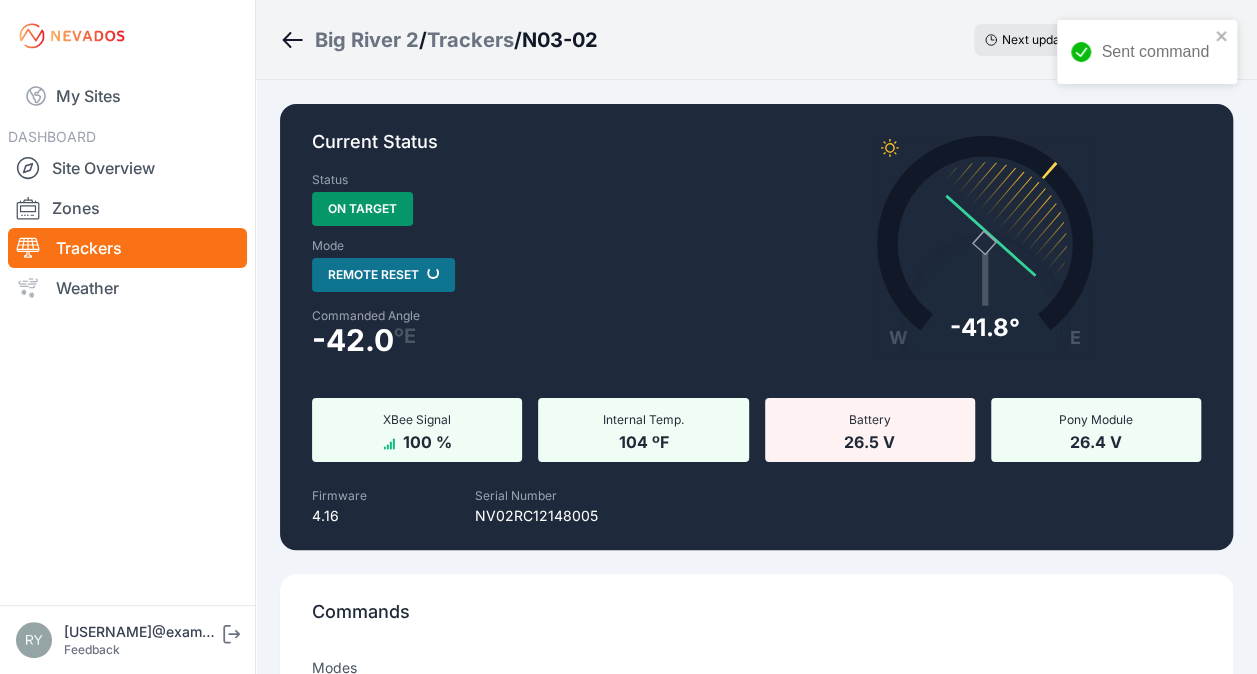 click on "Big River 2  /  Trackers  /  N03-02 Next update in   01 : 58 10:13 AM CDT Current Status Status On Target Mode Remote Reset Loading... Commanded Angle -42.0 º E W E -41.8°
Actual: -41.8°
Commanded: -42.0°
XBee Signal 100   % Internal Temp. 104   ºF Battery 26.5   V Pony Module 26.4   V Firmware 4.16 Serial Number NV02RC12148005 Commands Modes Automatic Tracking Manual Setpoint Manual Wind Stow Manual Full West Manual Full East Manual Level Device Command History Remote Reset Tracker Analytics Now August 06 *** **** ***** Activity Tilt Angle Windspeed Motor Currents Battery Pack Voltages Voltages Temperature Weather forecasts provided by Version v1.215.4" at bounding box center (628, 1765) 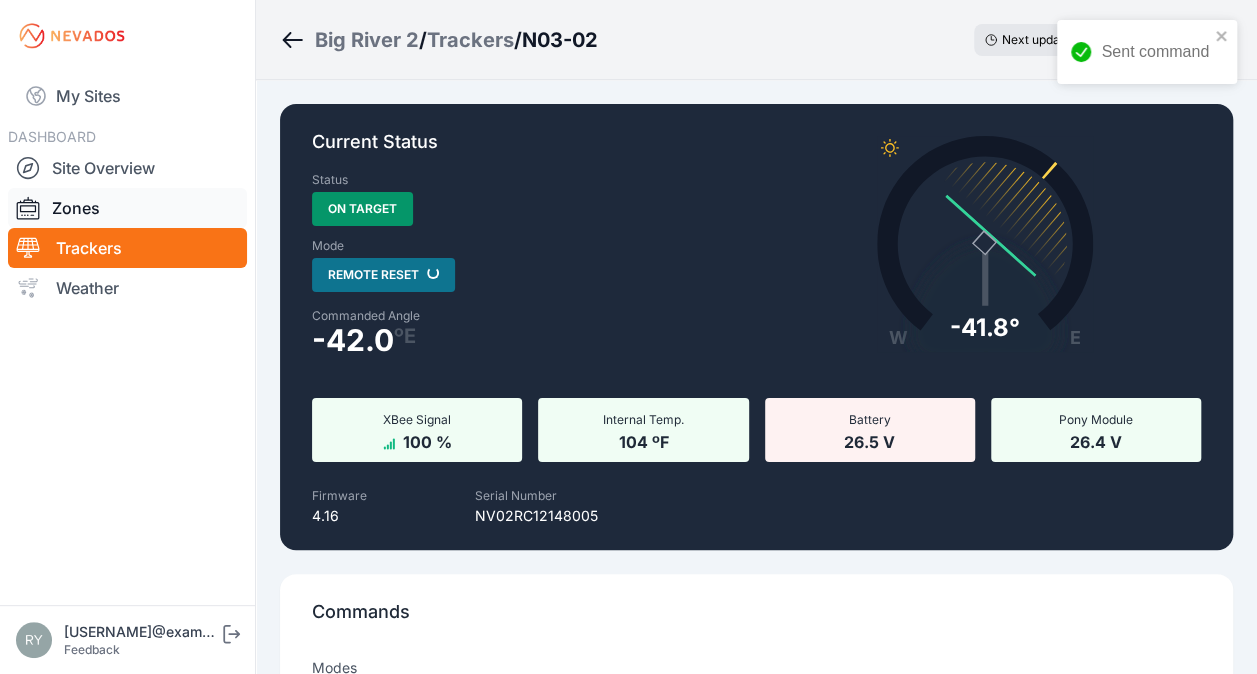 click on "Zones" at bounding box center [127, 208] 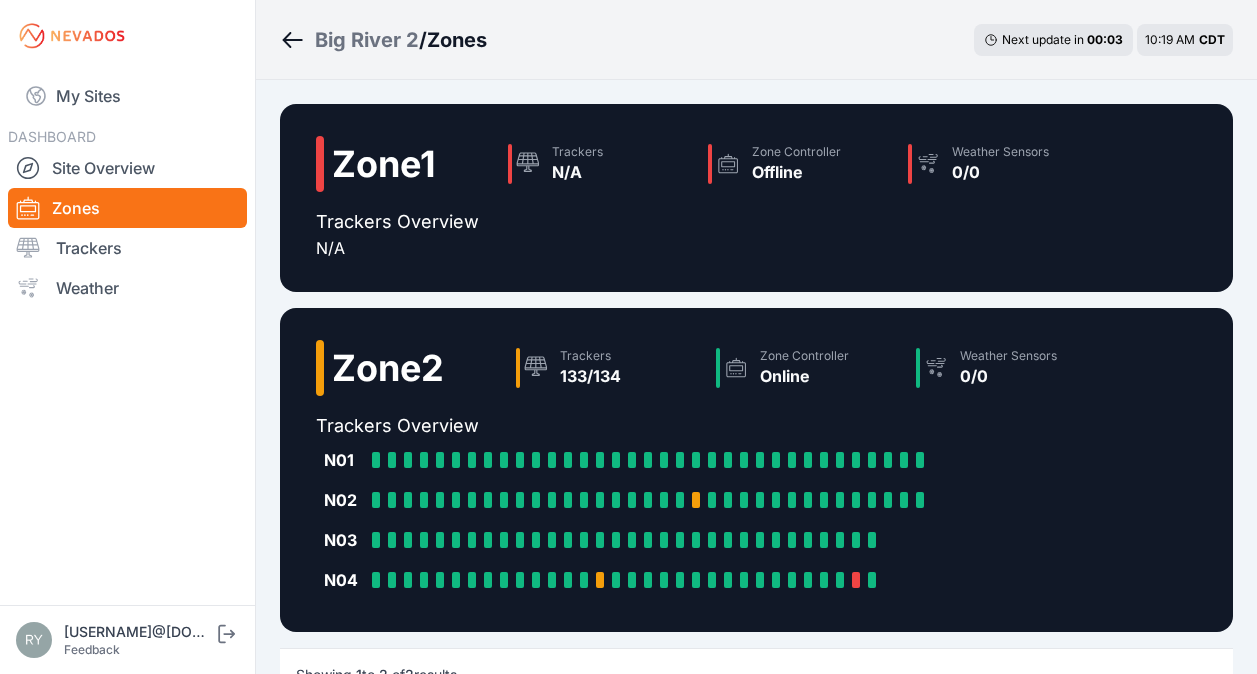 scroll, scrollTop: 0, scrollLeft: 0, axis: both 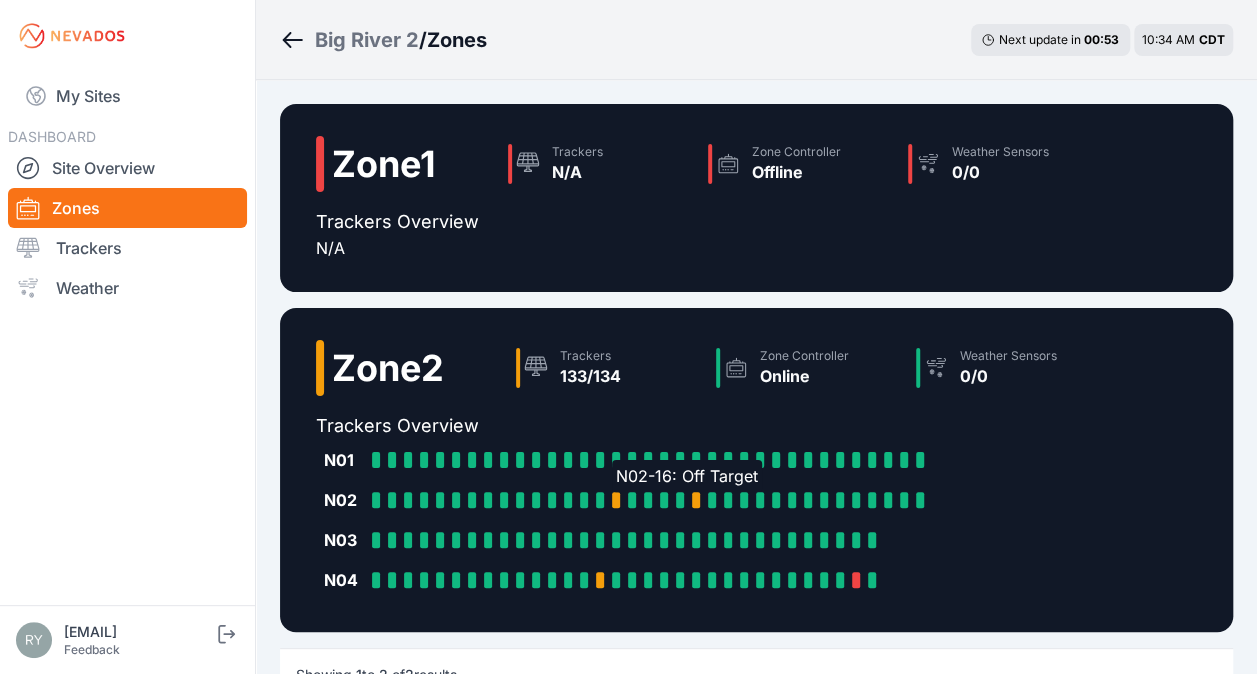 click at bounding box center [616, 500] 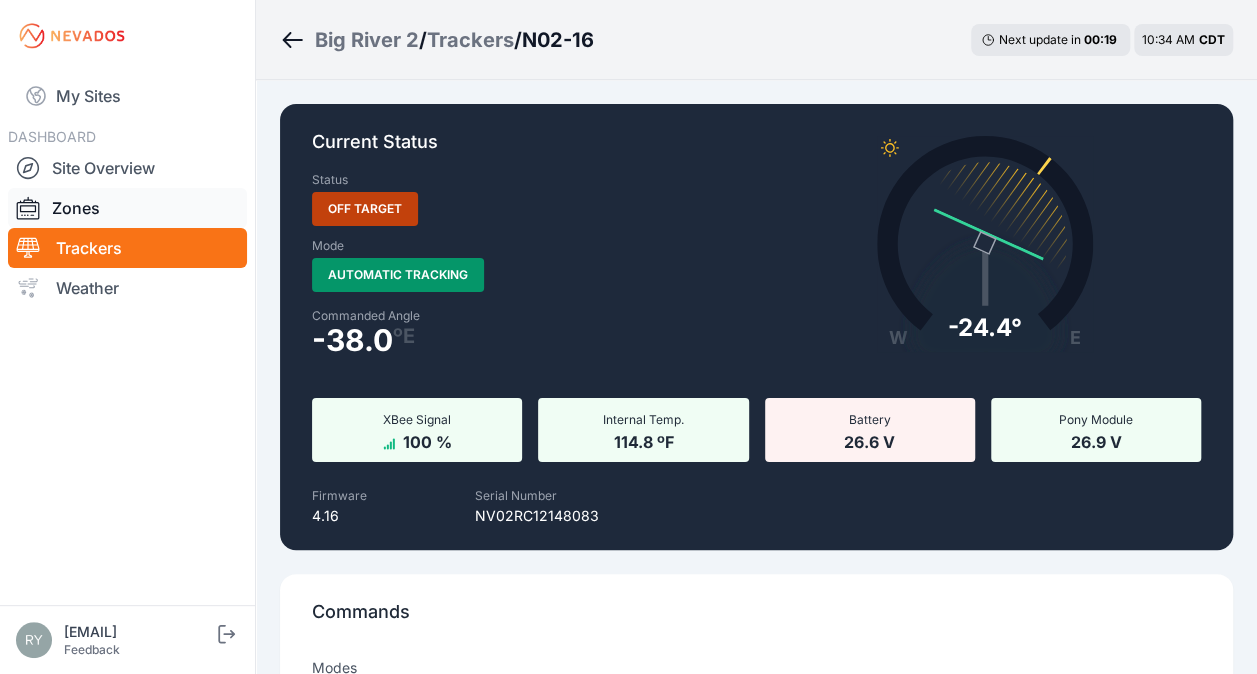 click on "Zones" at bounding box center [127, 208] 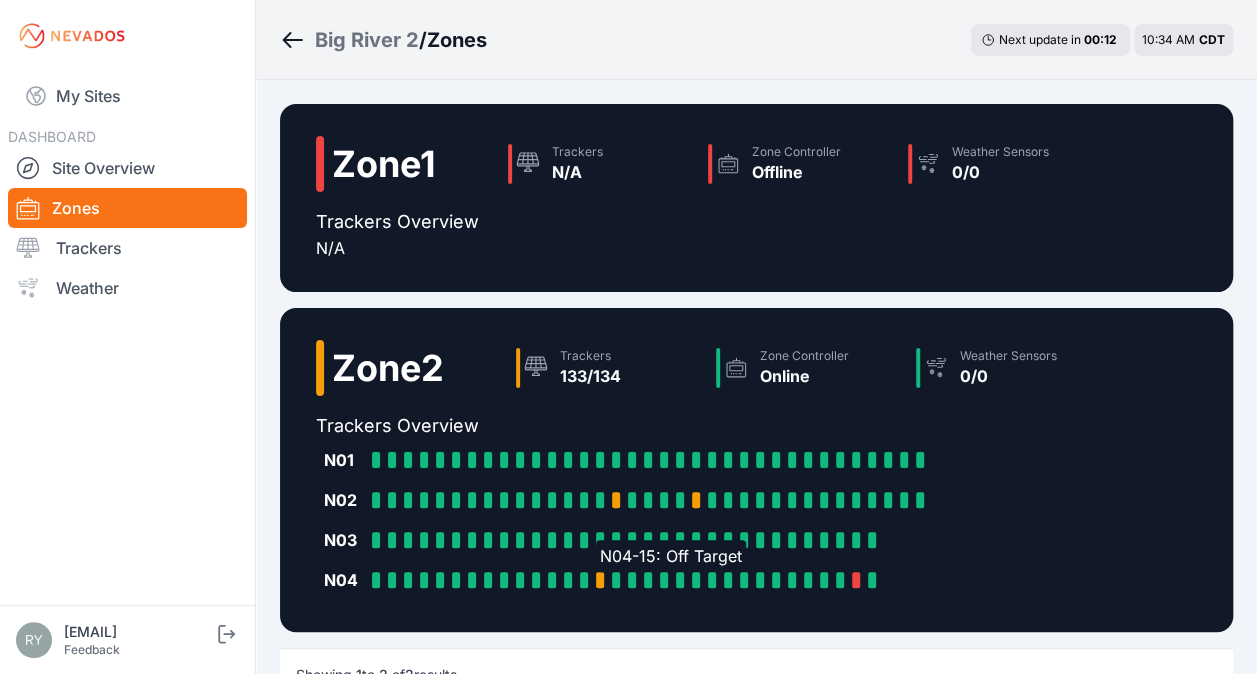 click at bounding box center (600, 580) 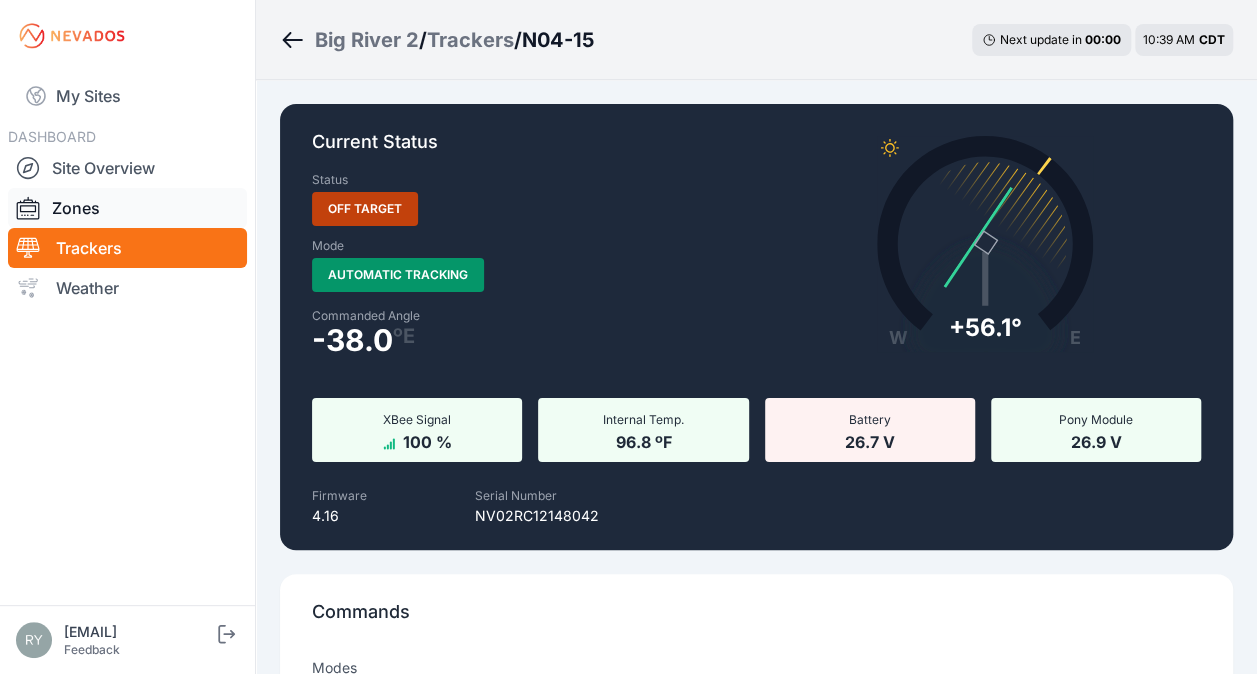 click on "Zones" at bounding box center (127, 208) 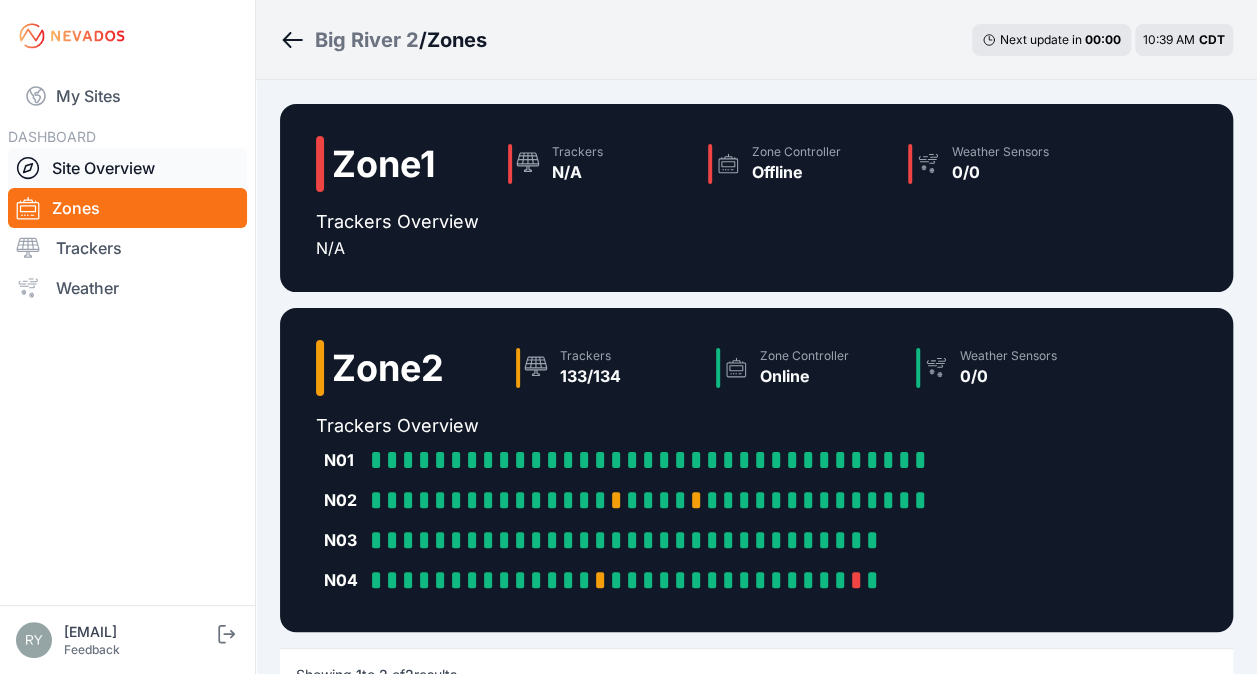 click on "Site Overview" at bounding box center [127, 168] 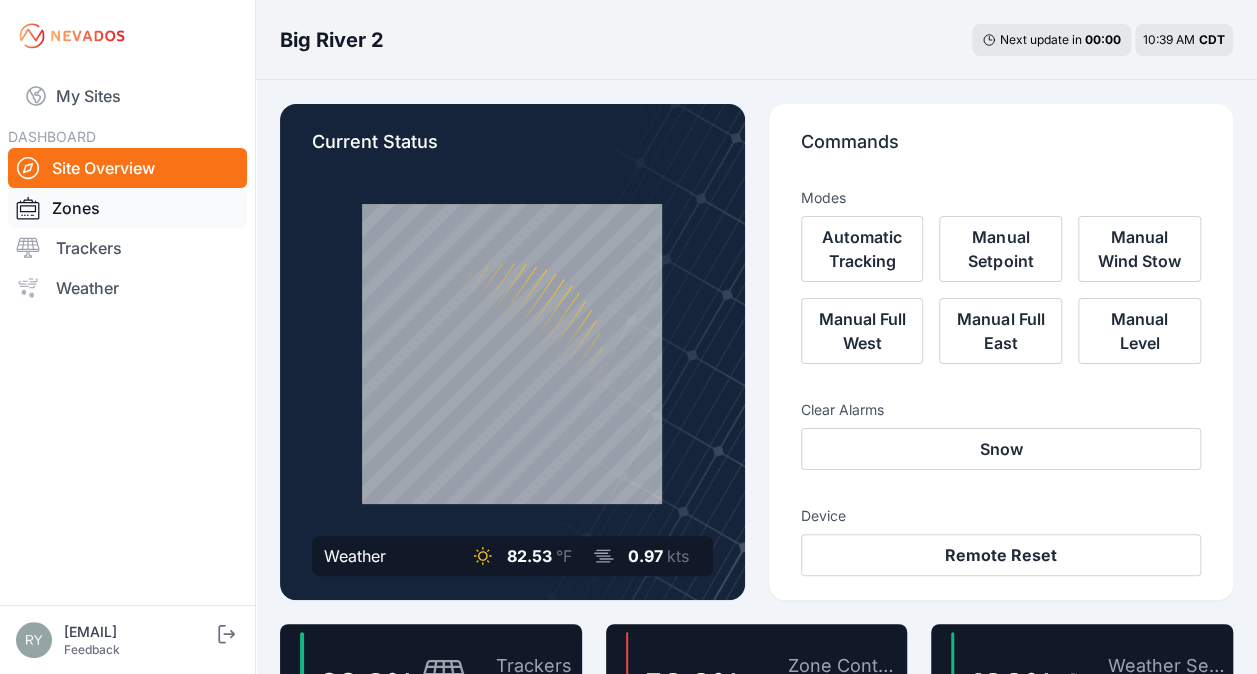 click on "Zones" at bounding box center (127, 208) 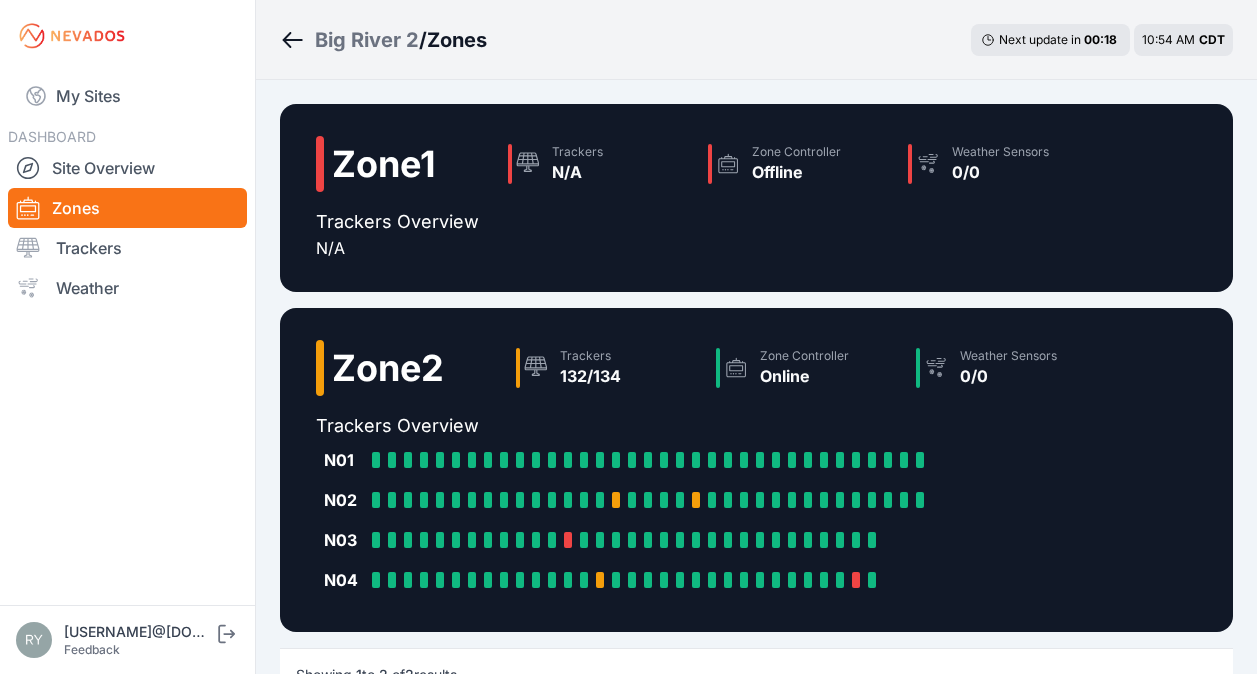 scroll, scrollTop: 0, scrollLeft: 0, axis: both 